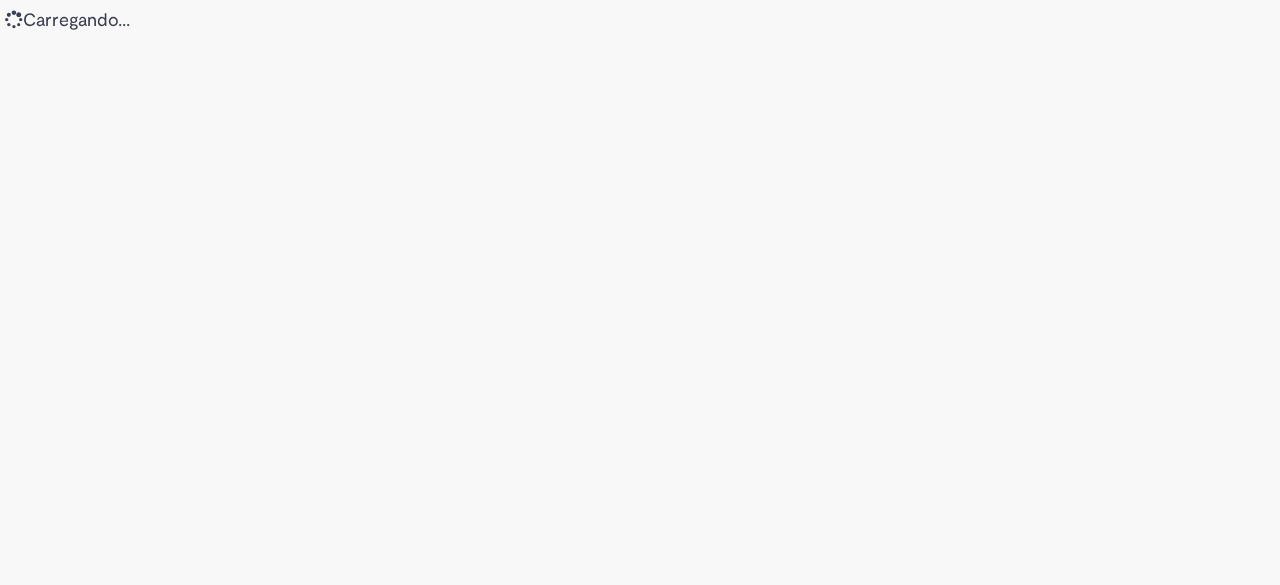 scroll, scrollTop: 0, scrollLeft: 0, axis: both 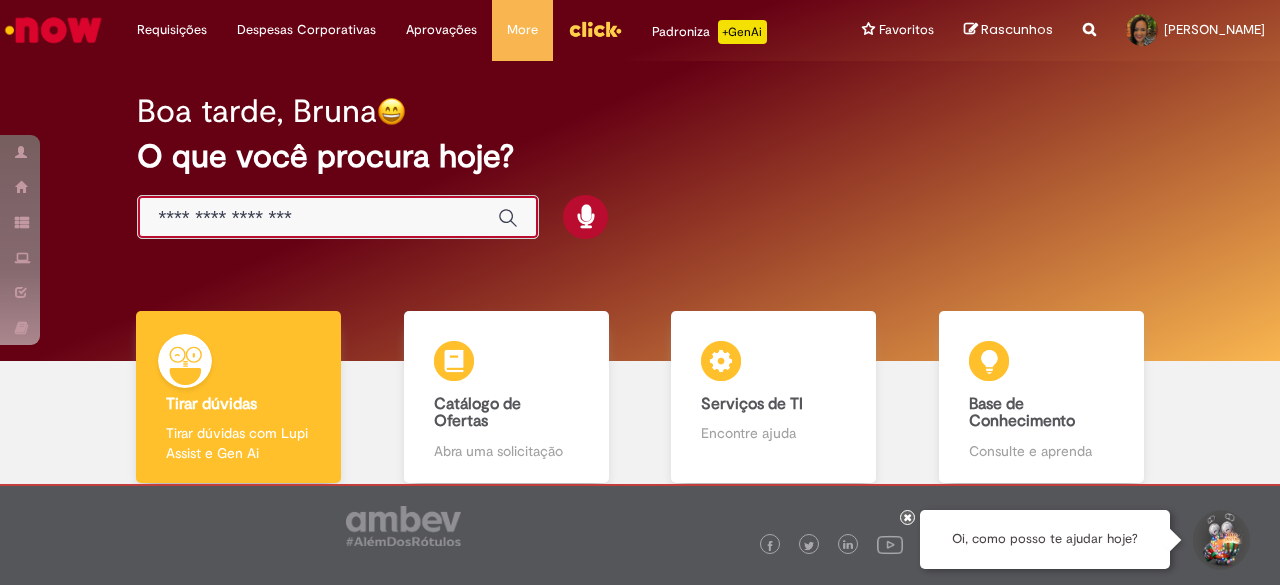 click at bounding box center (318, 218) 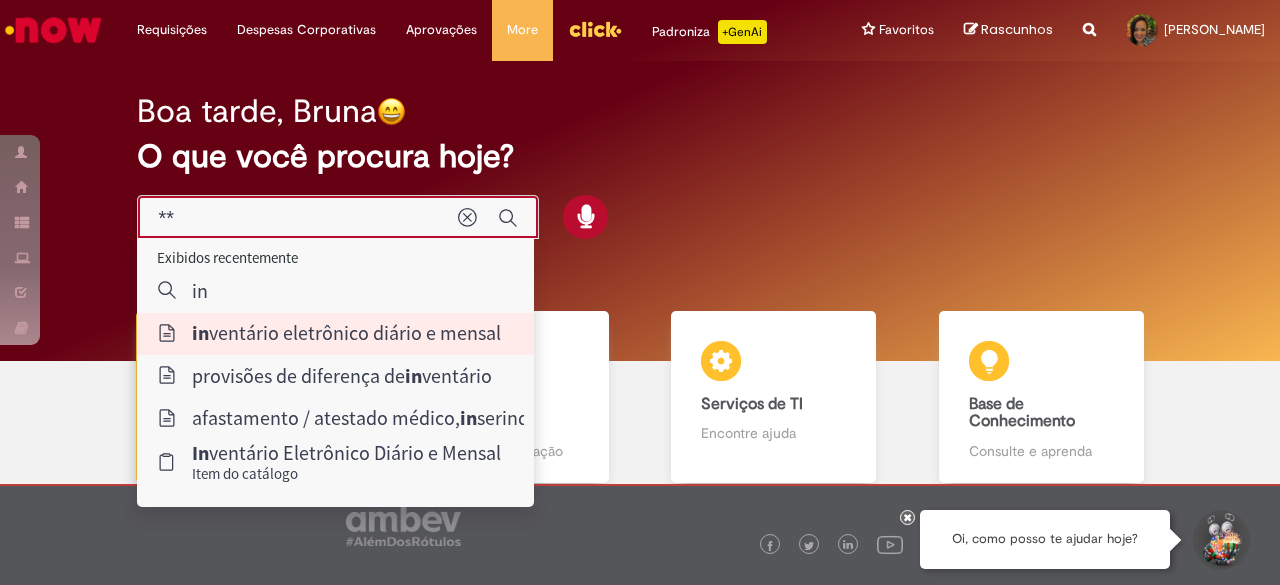 type on "**********" 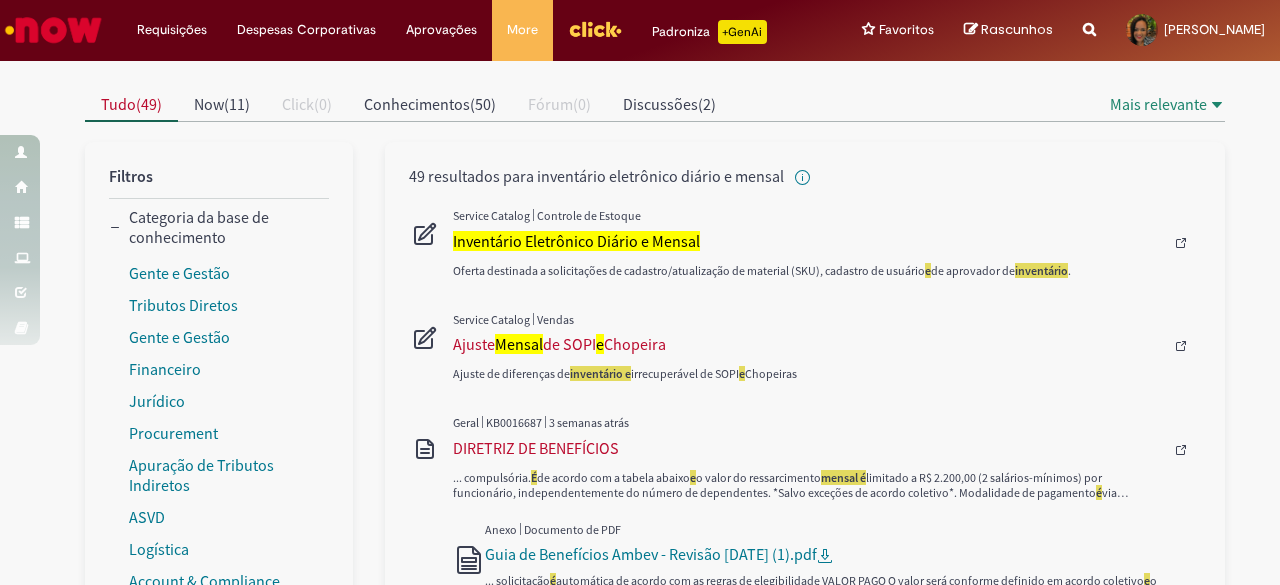 scroll, scrollTop: 174, scrollLeft: 0, axis: vertical 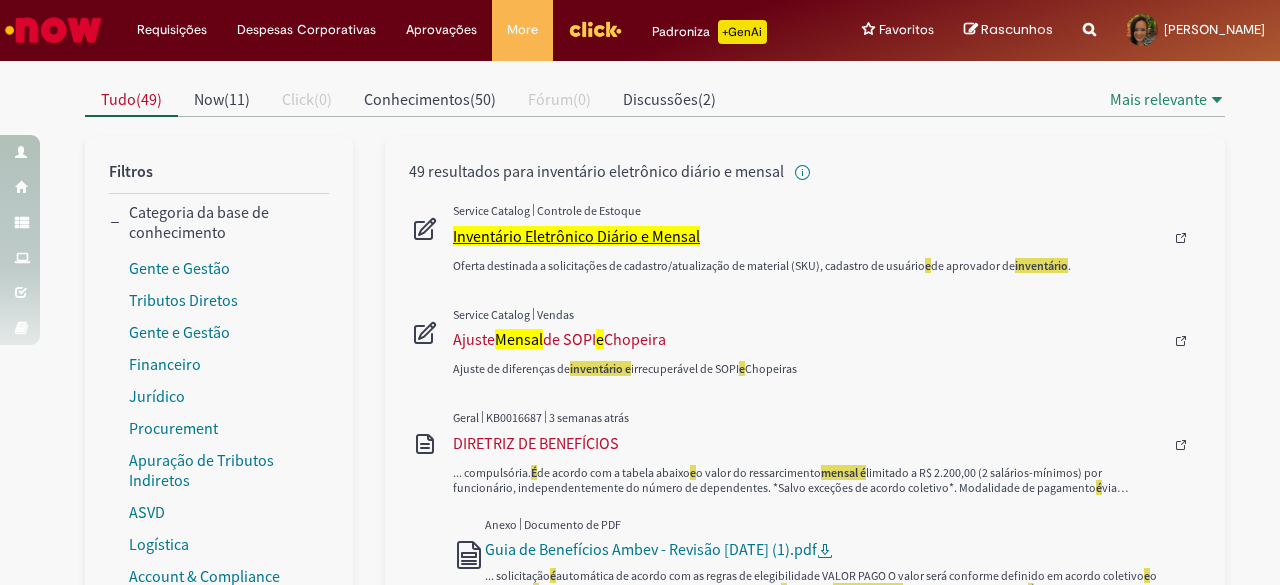 click on "Inventário Eletrônico Diário e Mensal" at bounding box center (576, 236) 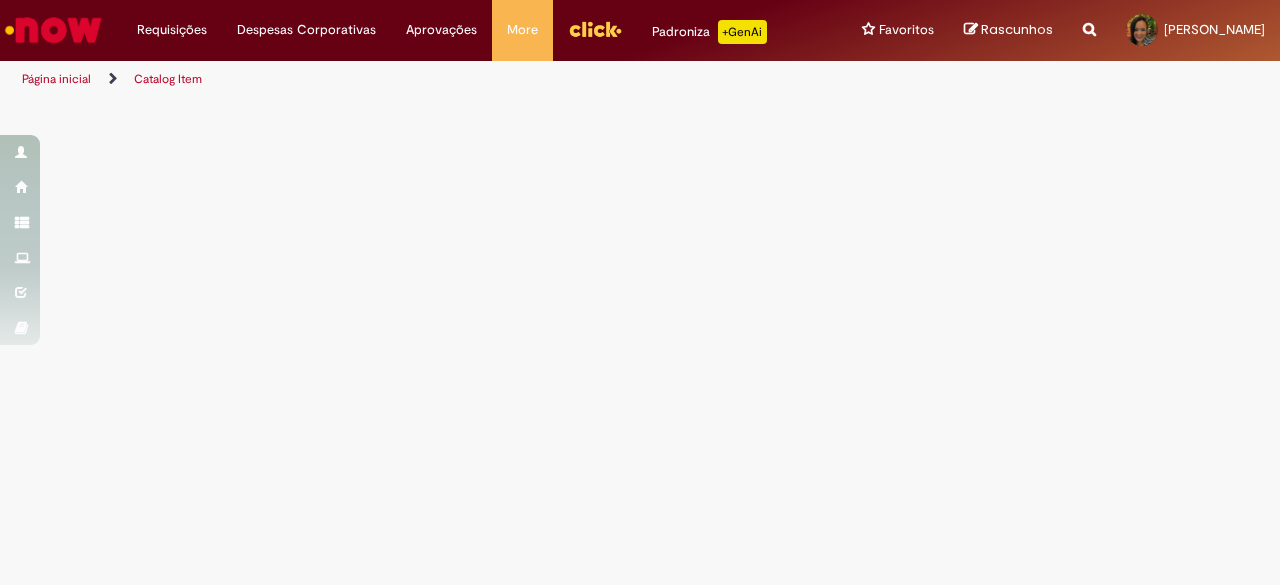 scroll, scrollTop: 0, scrollLeft: 0, axis: both 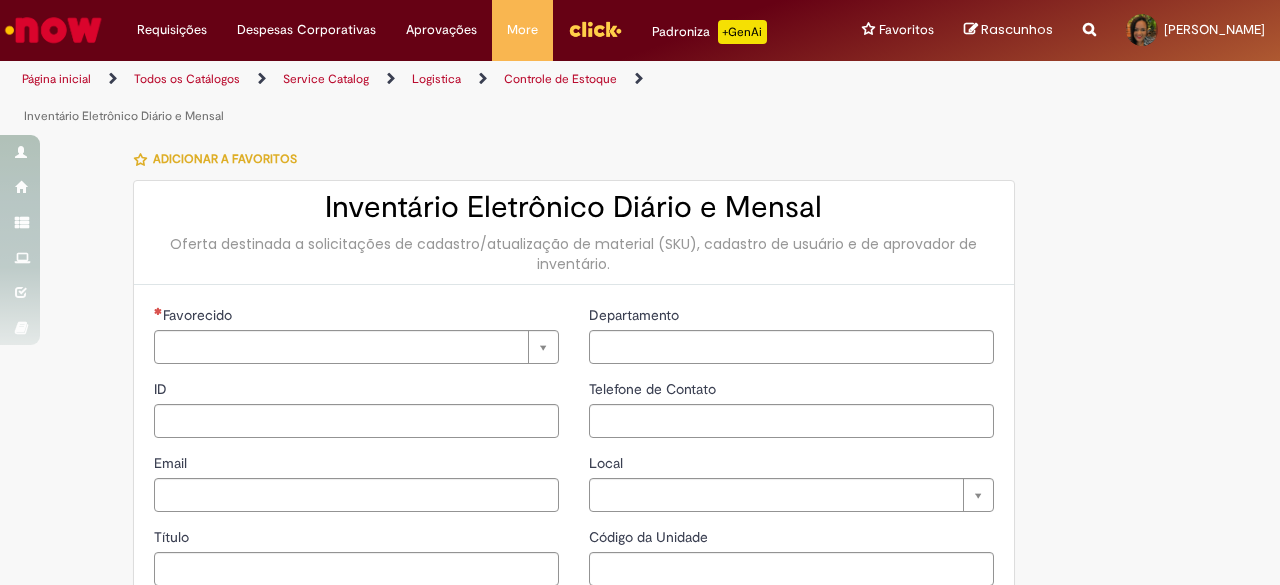 type on "********" 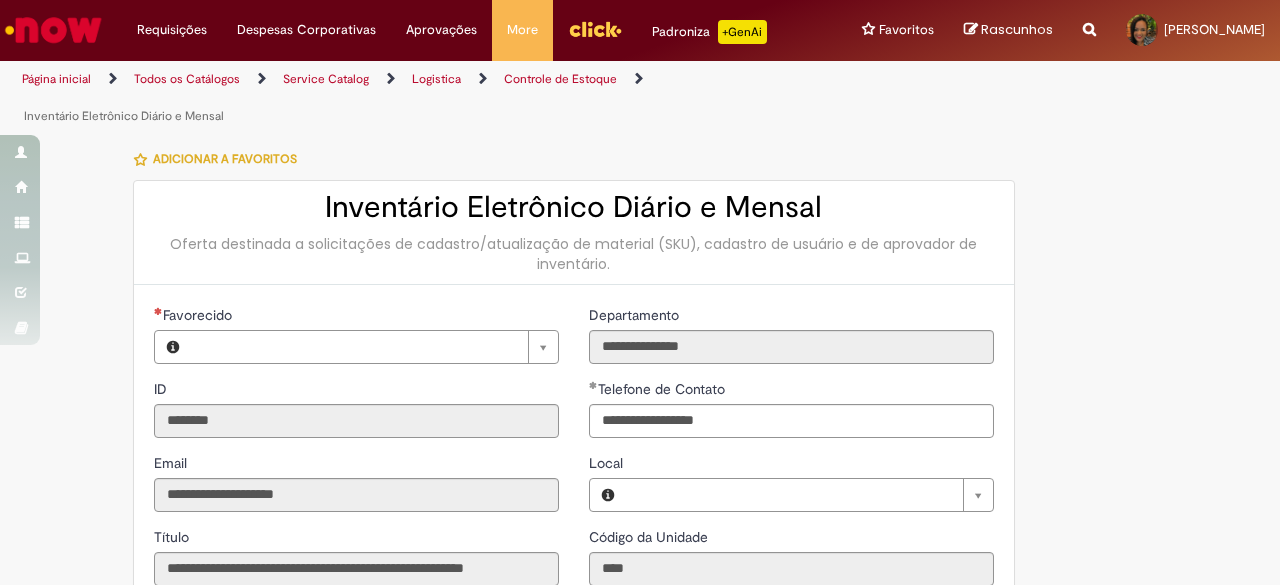 type on "**********" 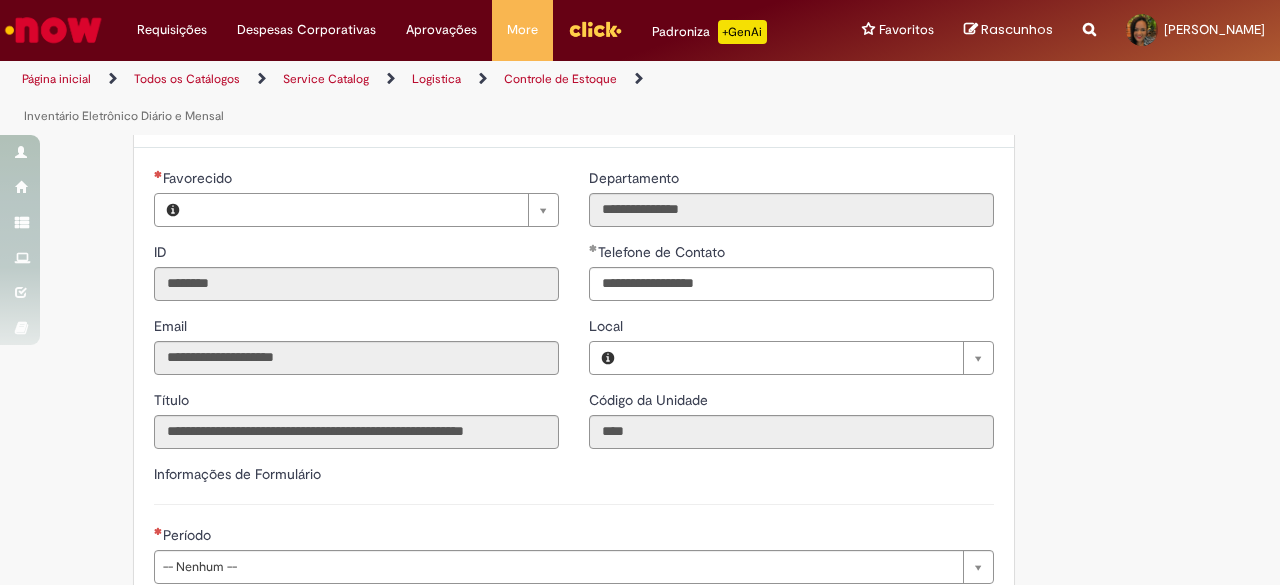 type on "**********" 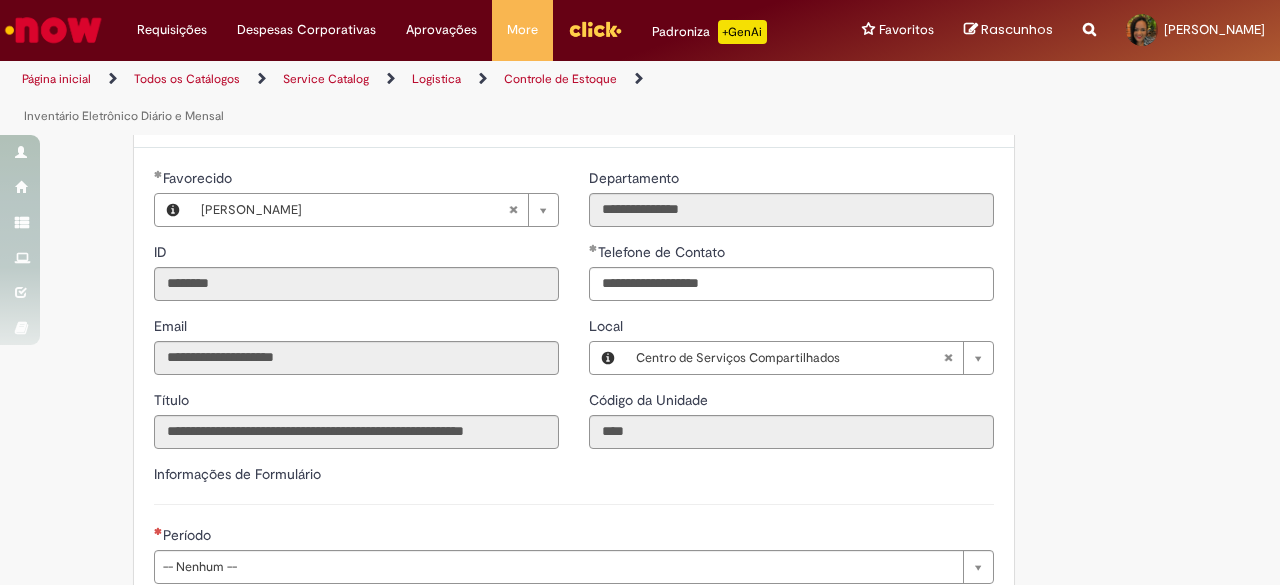 scroll, scrollTop: 210, scrollLeft: 0, axis: vertical 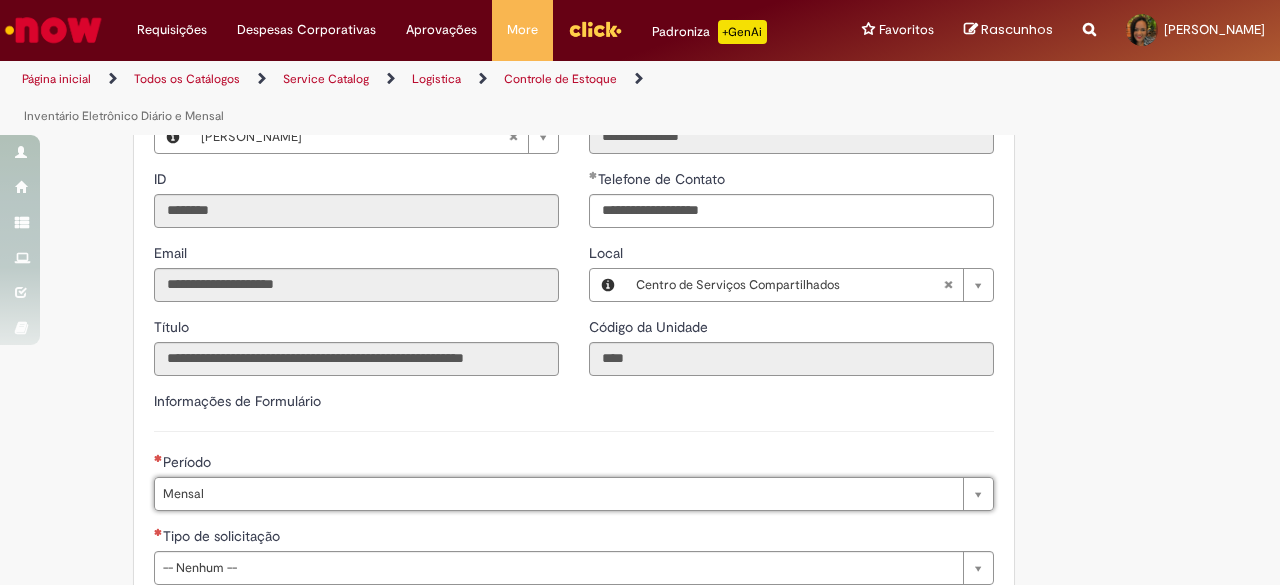 type on "******" 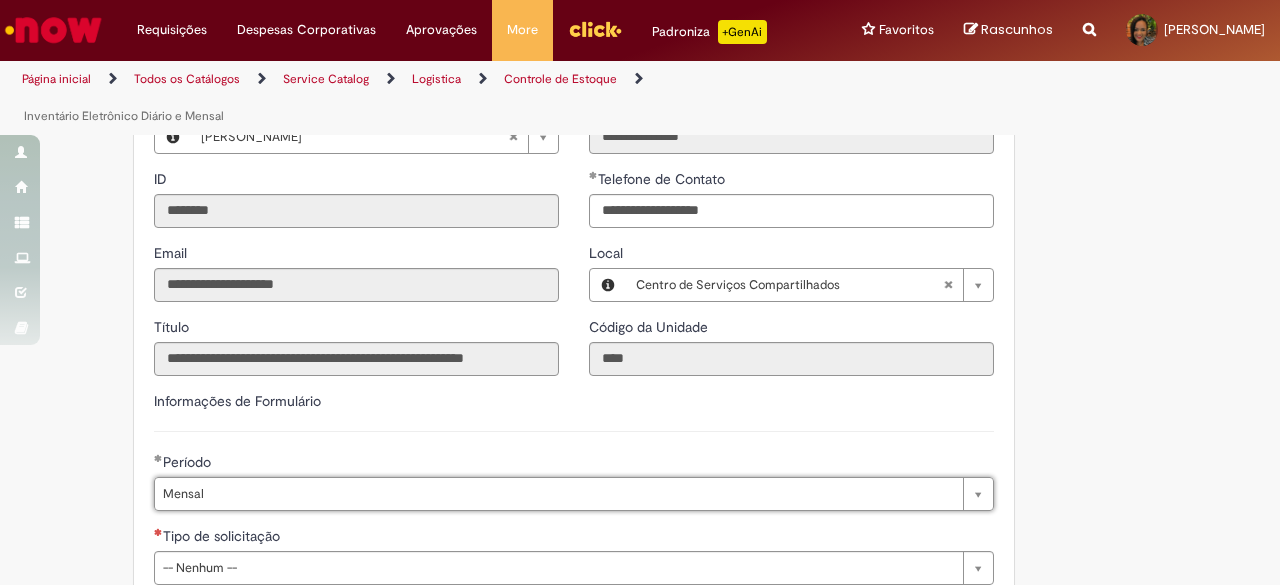 scroll, scrollTop: 469, scrollLeft: 0, axis: vertical 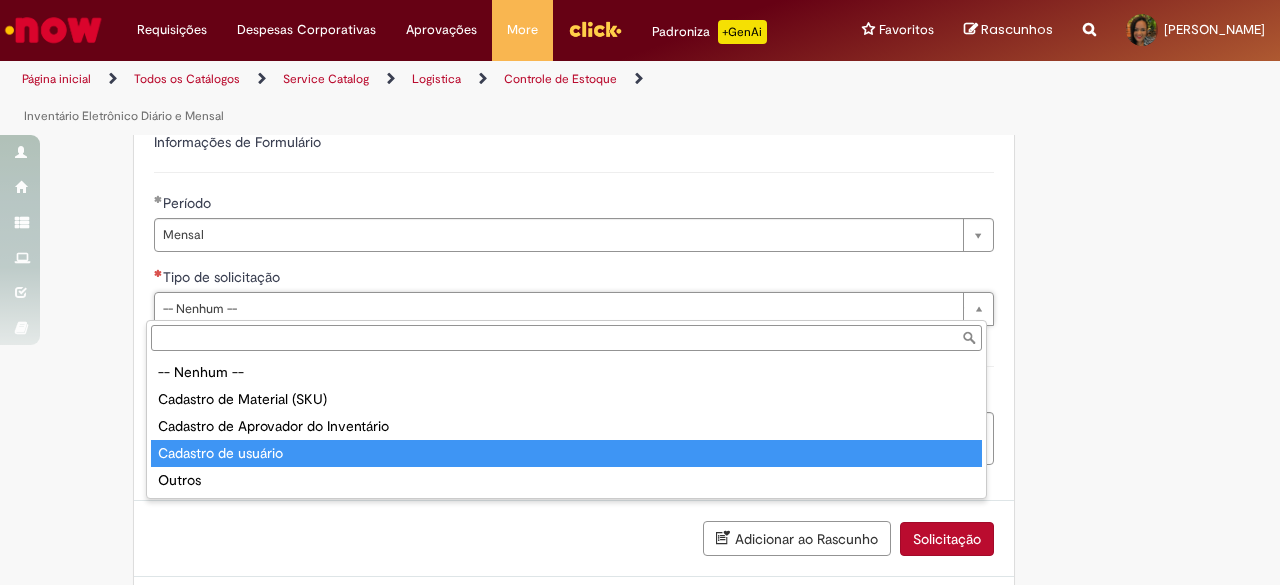 type on "**********" 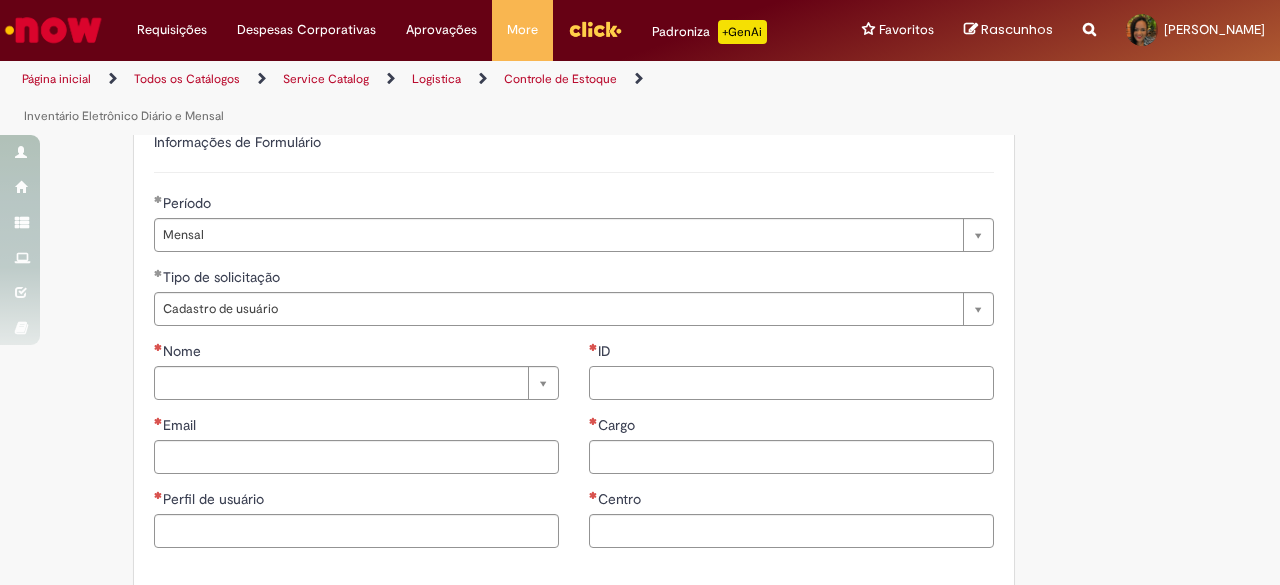 click on "ID" at bounding box center (791, 383) 